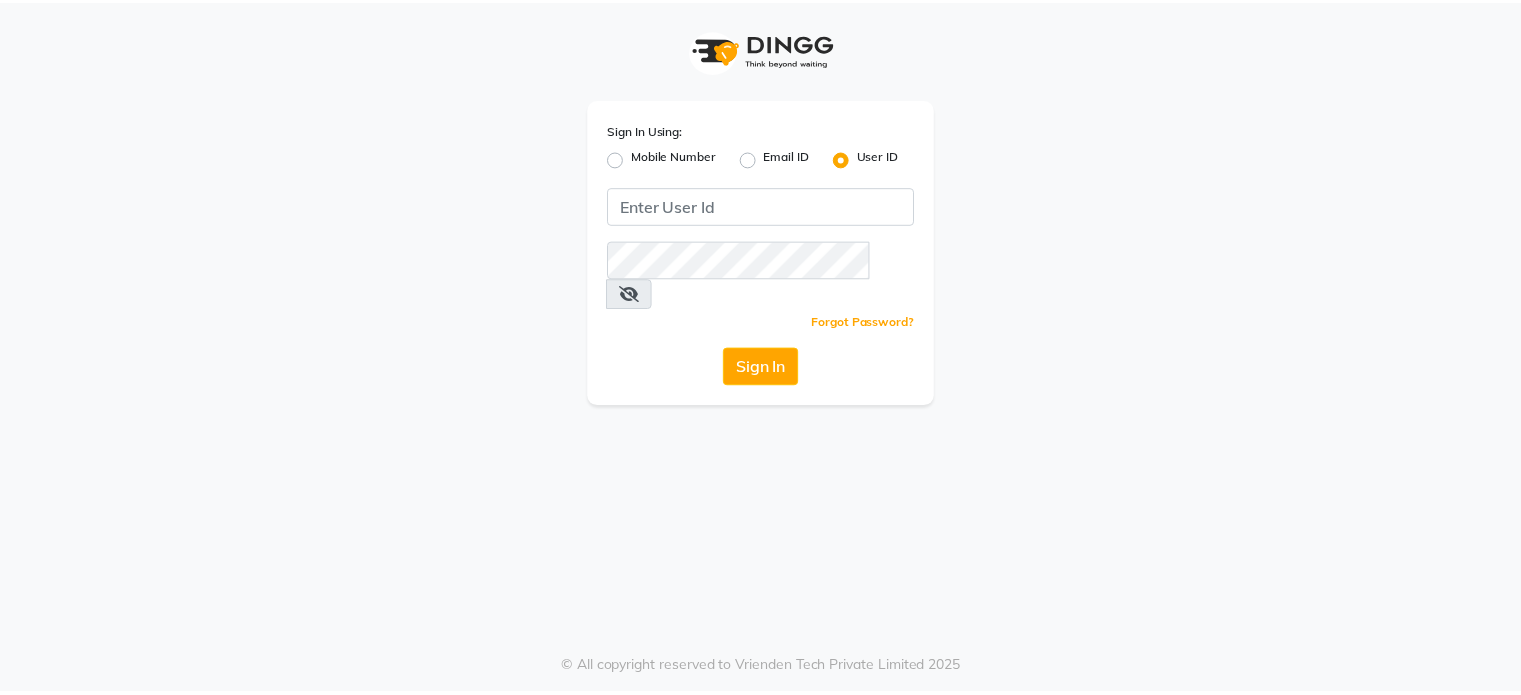 scroll, scrollTop: 0, scrollLeft: 0, axis: both 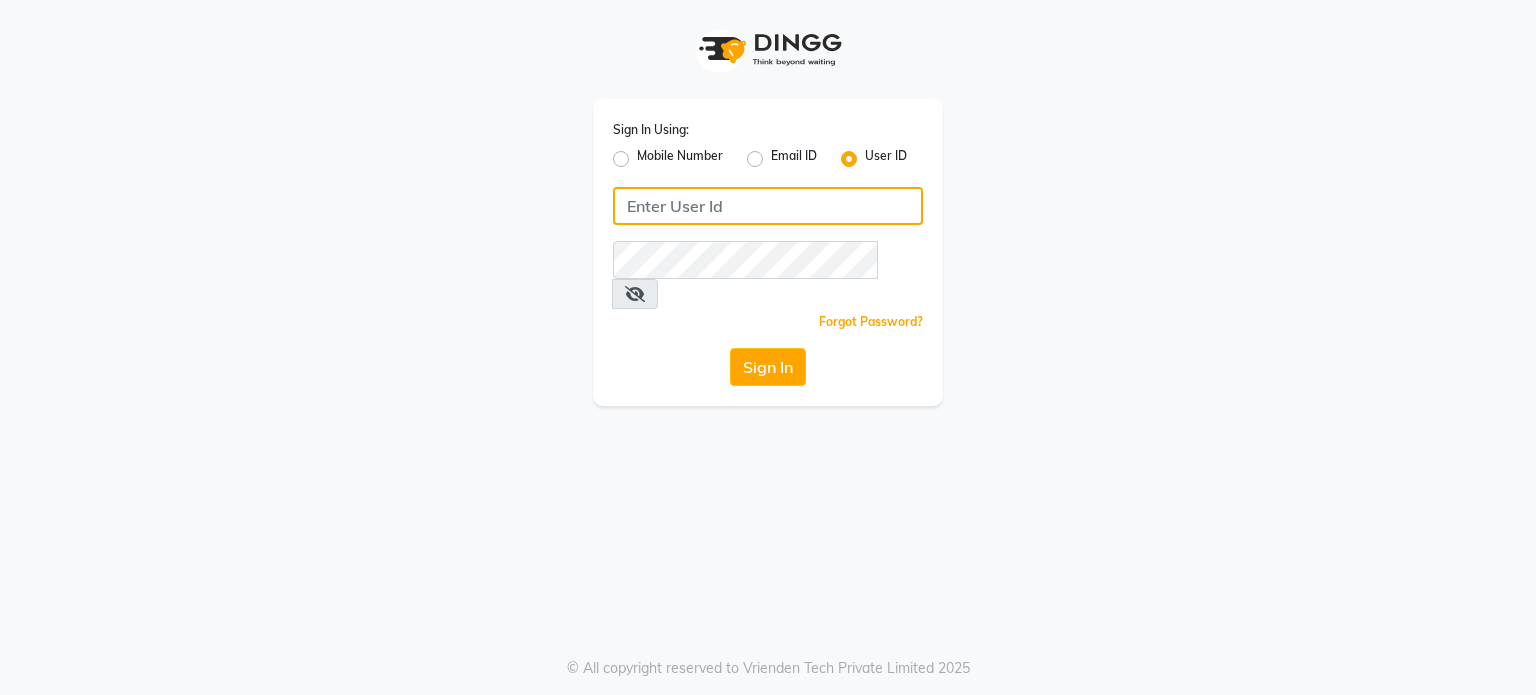 click 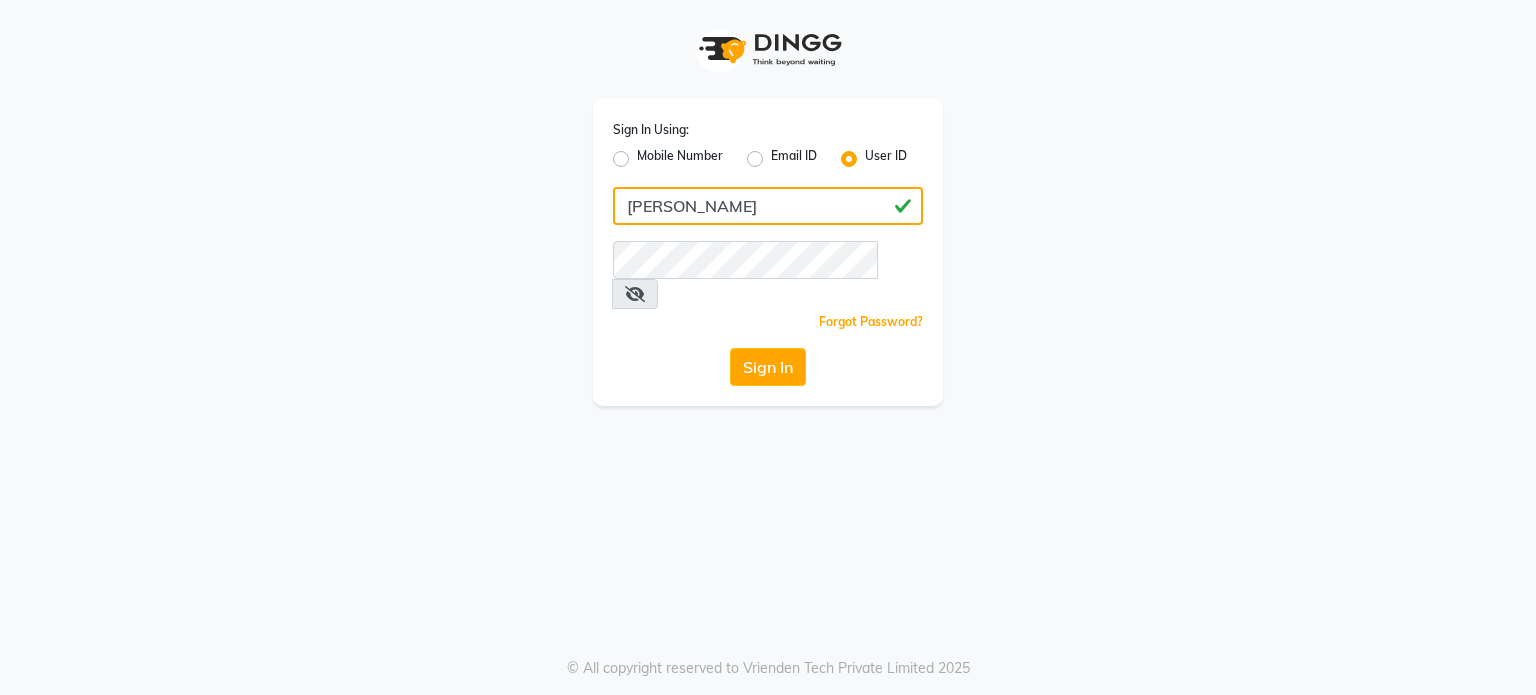 type on "ann" 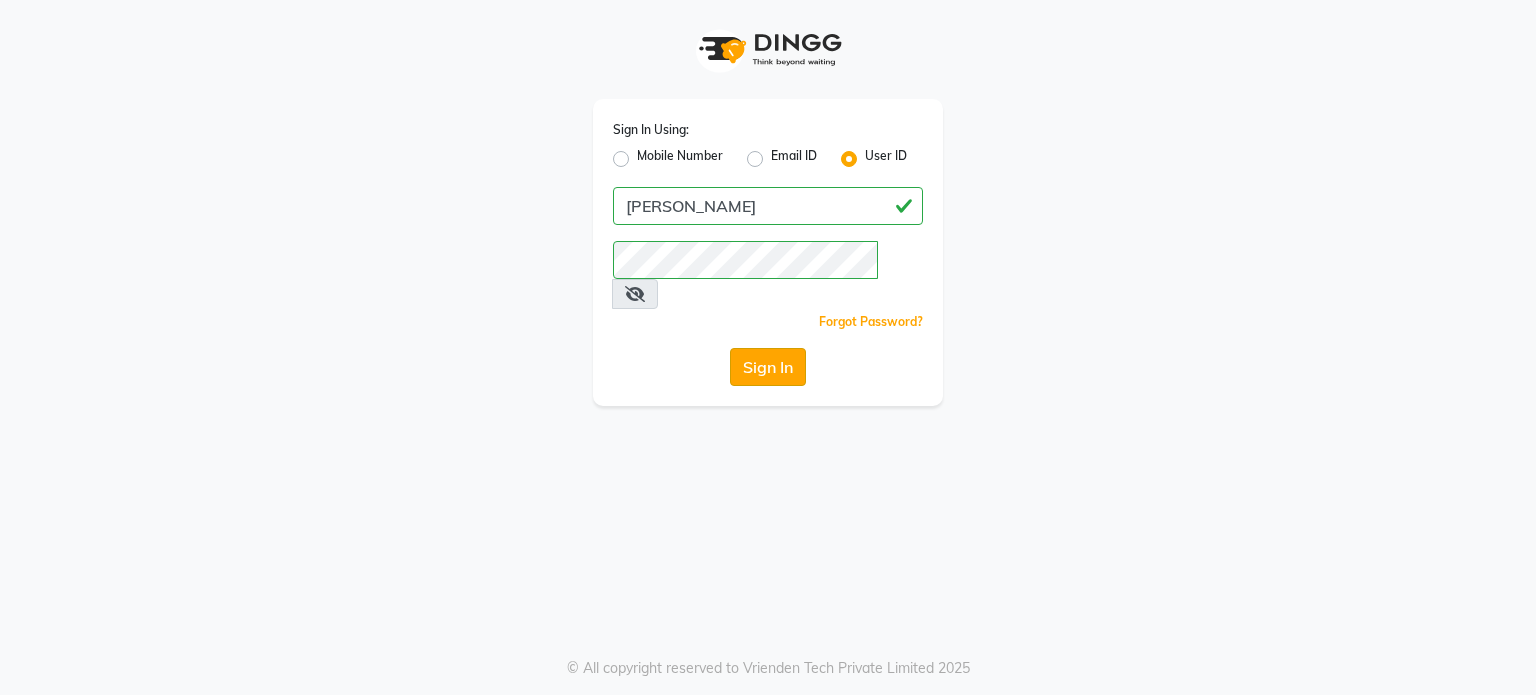 click on "Sign In" 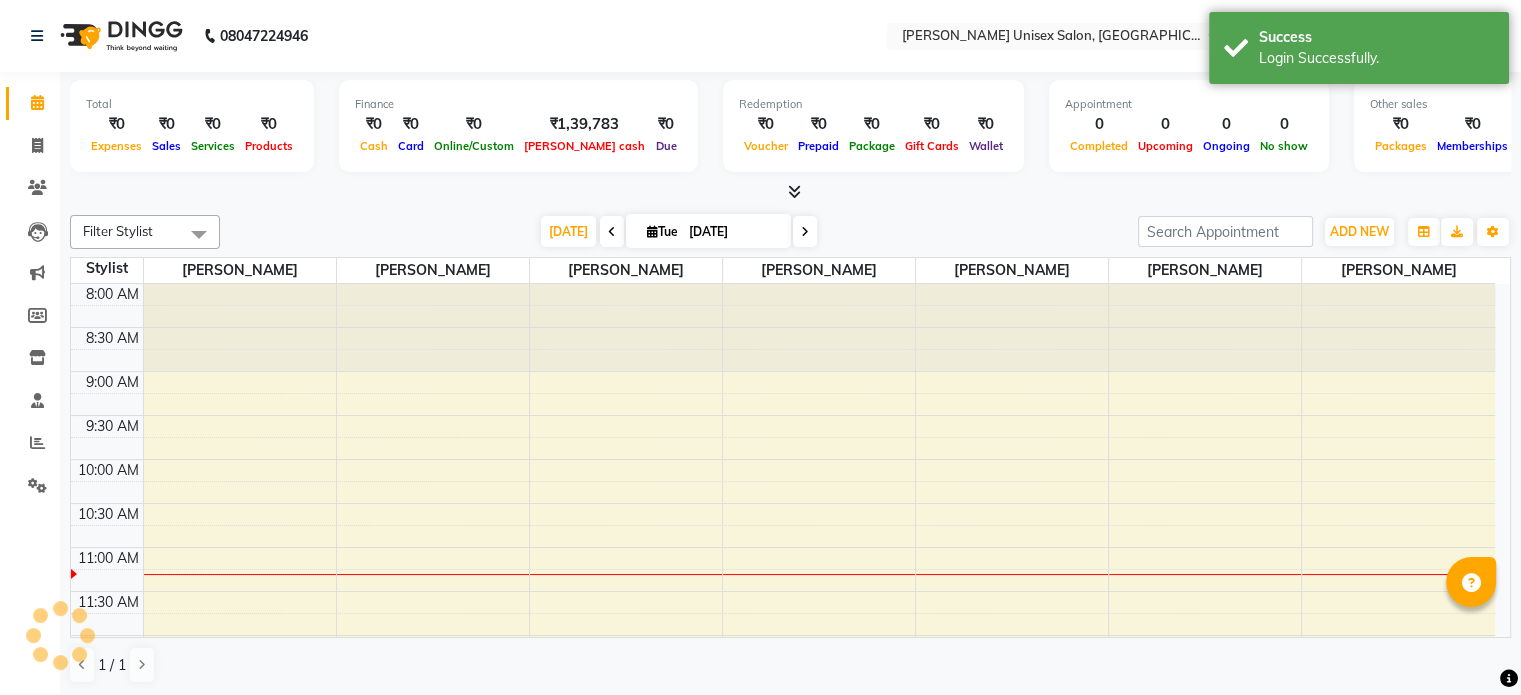 scroll, scrollTop: 0, scrollLeft: 0, axis: both 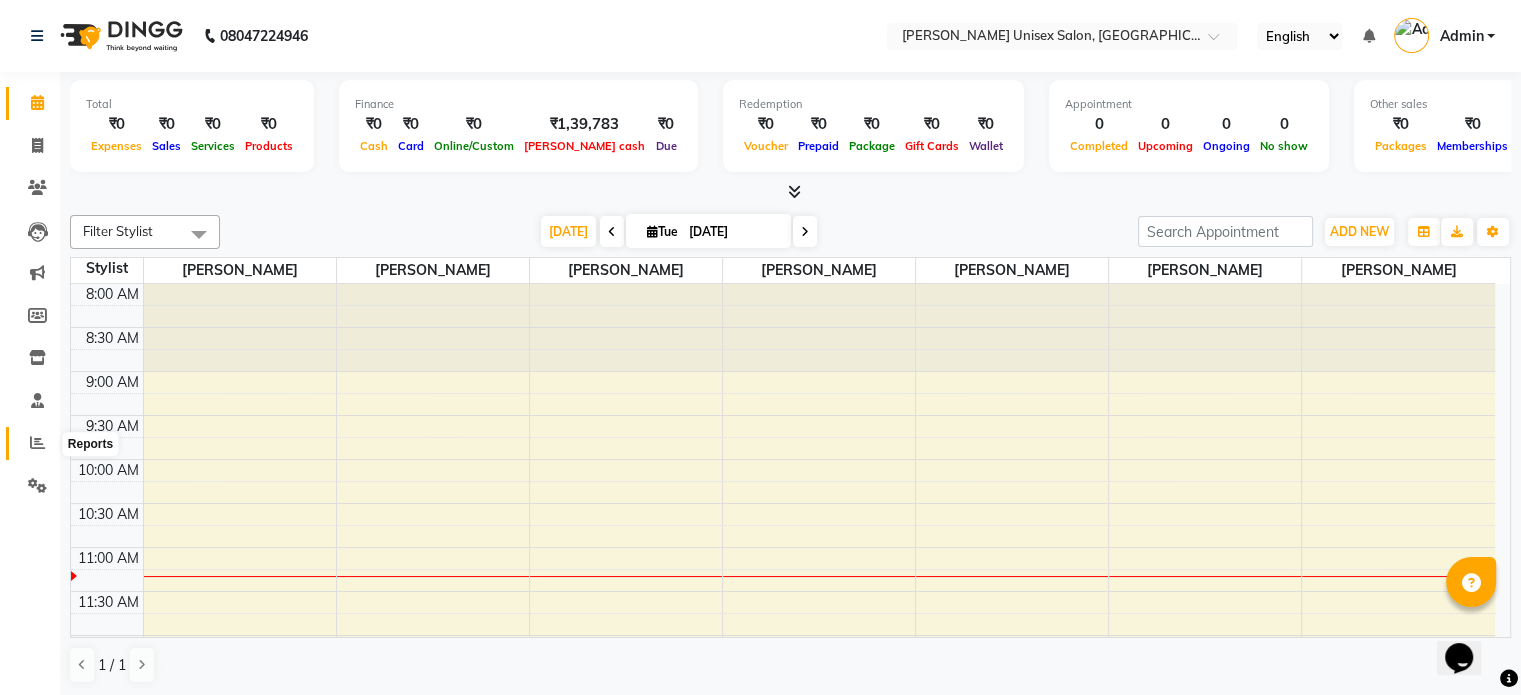 click 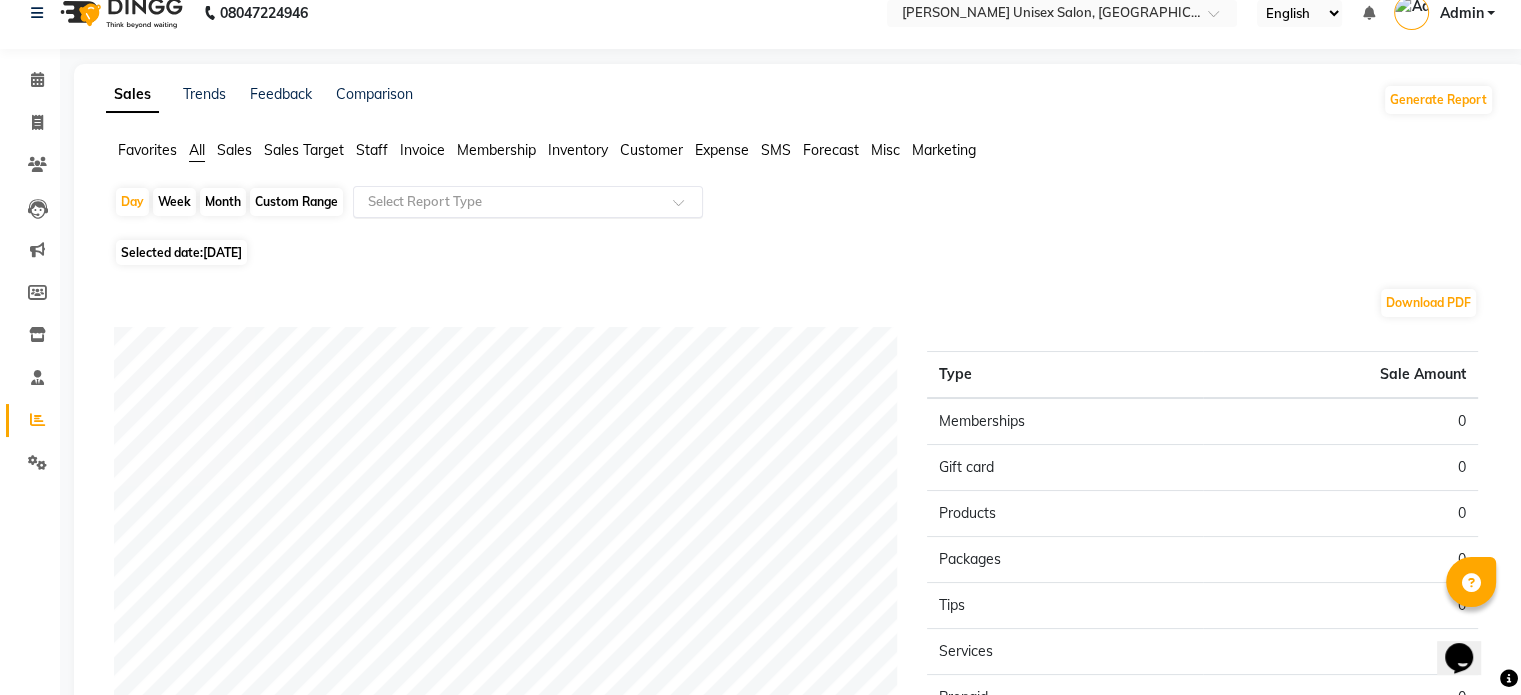 scroll, scrollTop: 0, scrollLeft: 0, axis: both 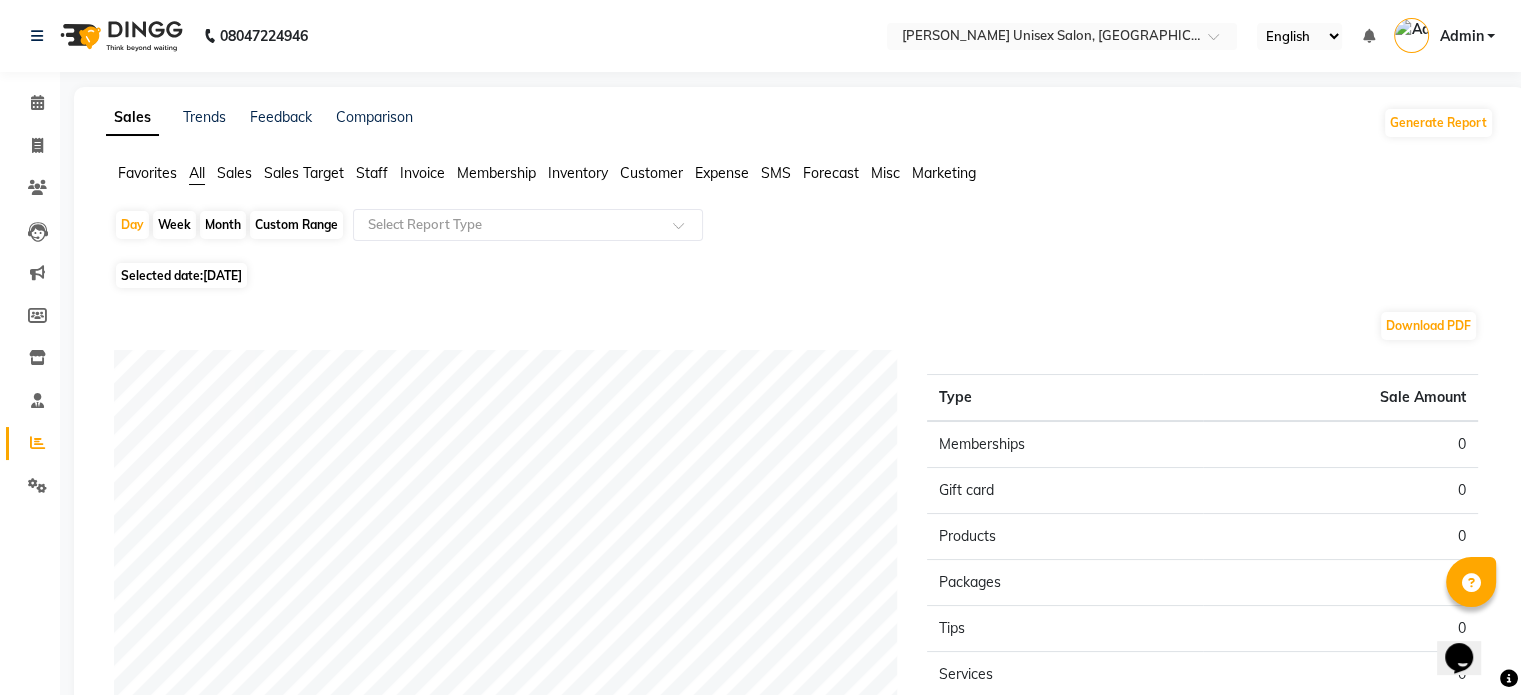 click on "Month" 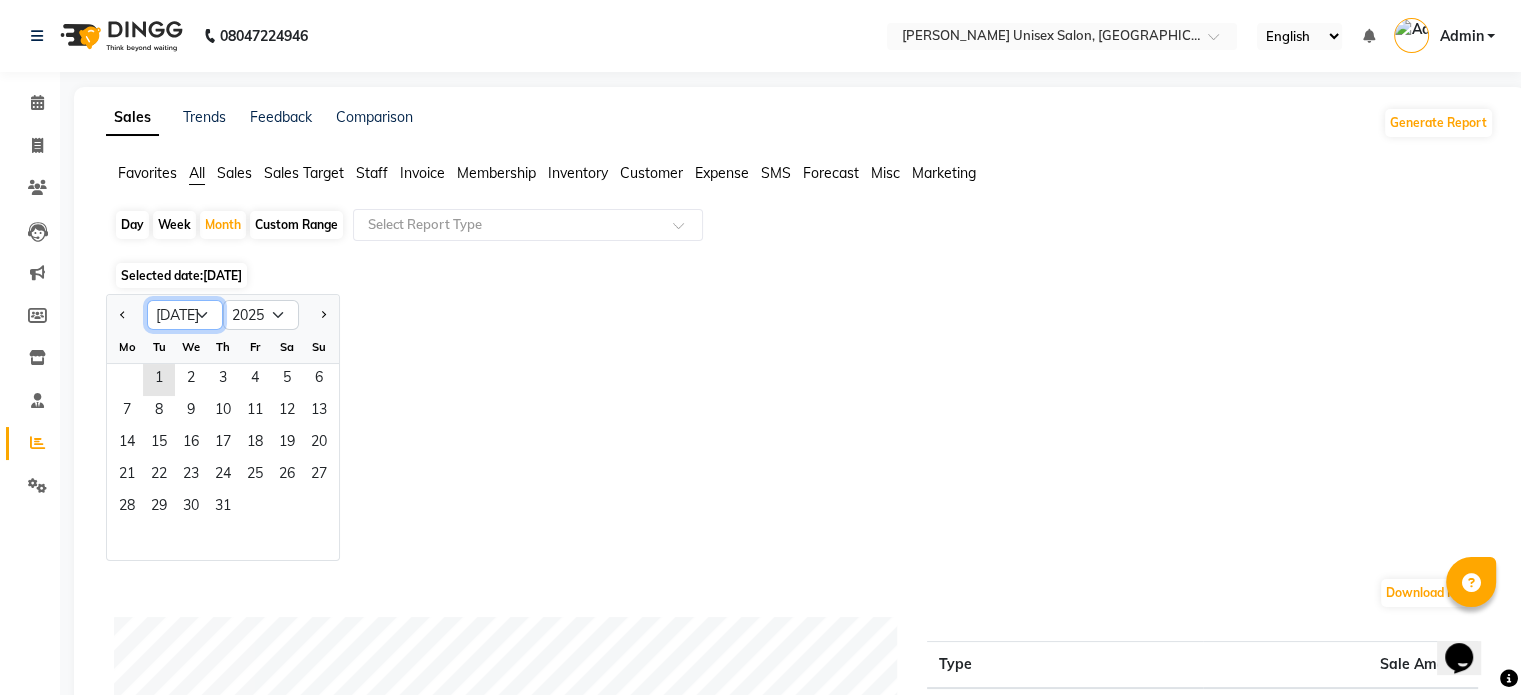click on "Jan Feb Mar Apr May Jun Jul Aug Sep Oct Nov Dec" 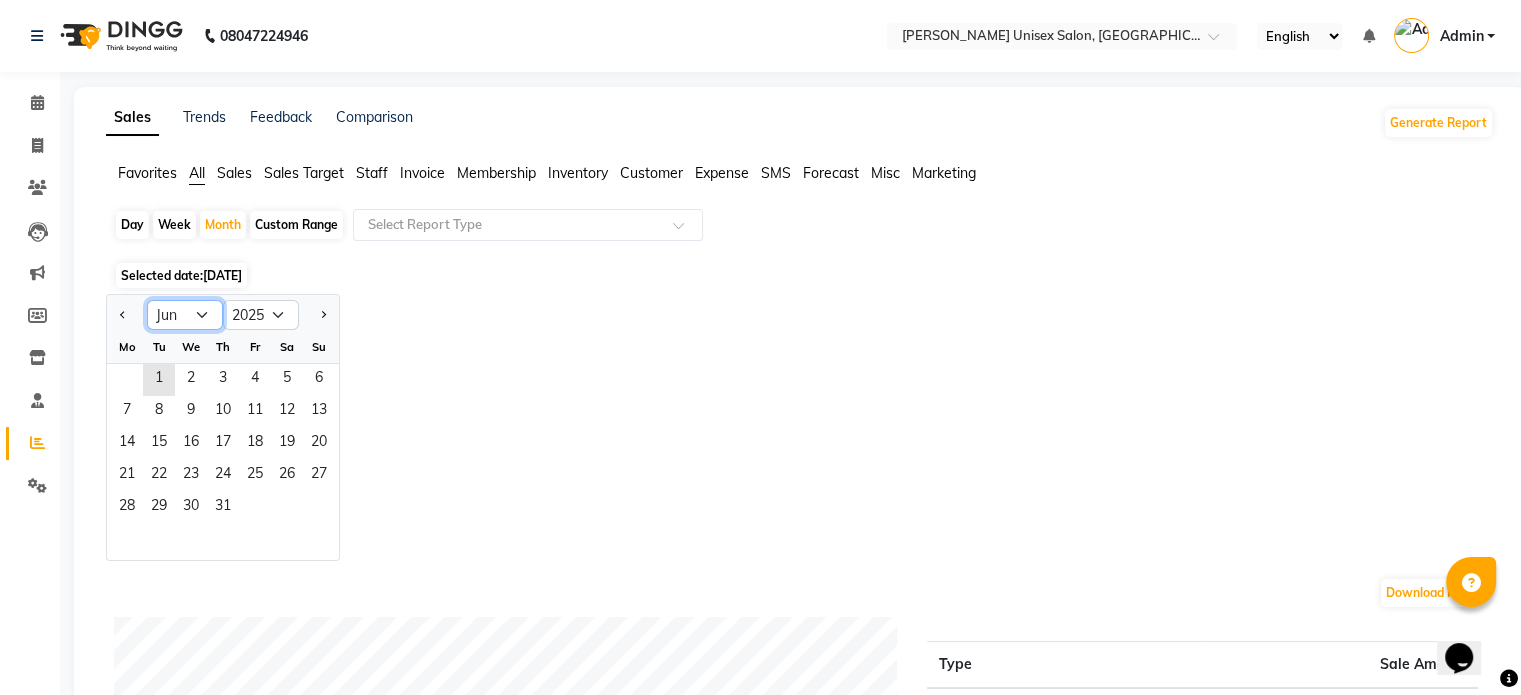 click on "Jan Feb Mar Apr May Jun Jul Aug Sep Oct Nov Dec" 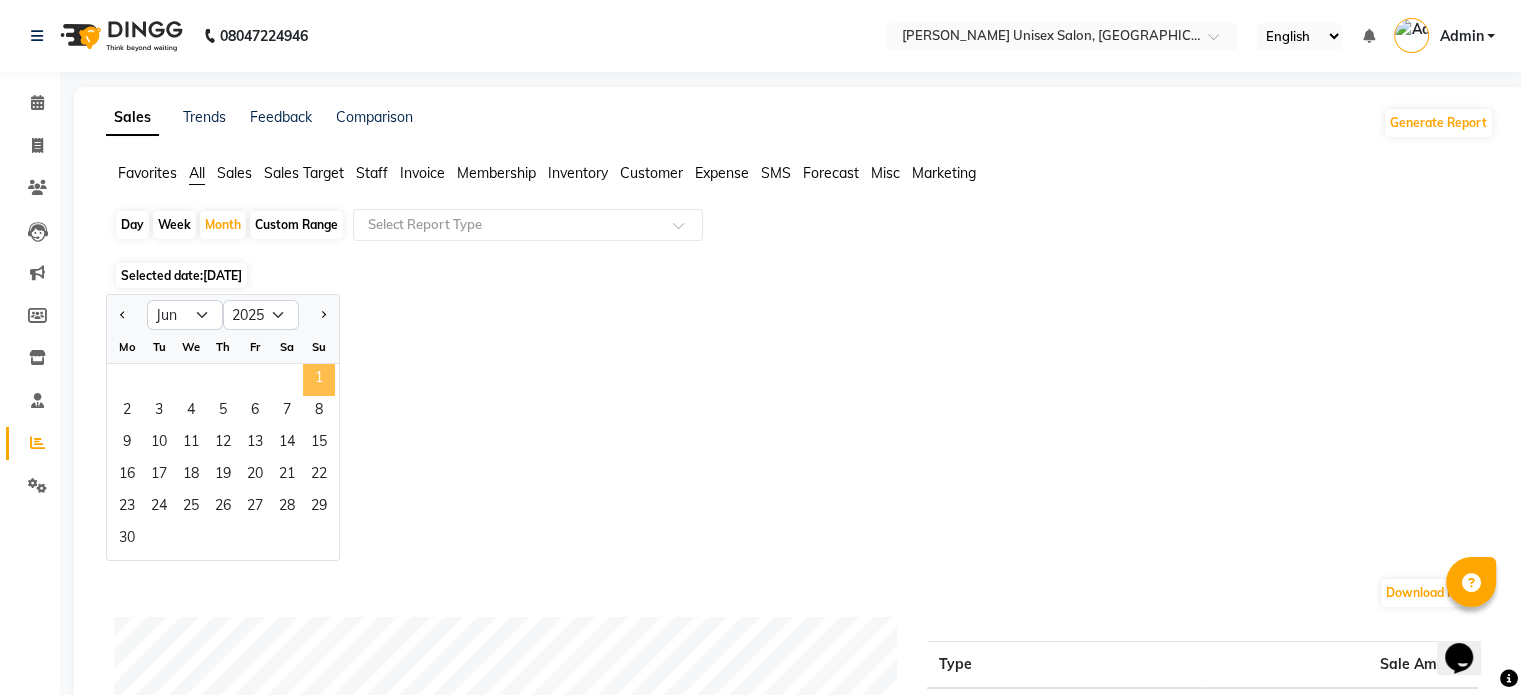 click on "1" 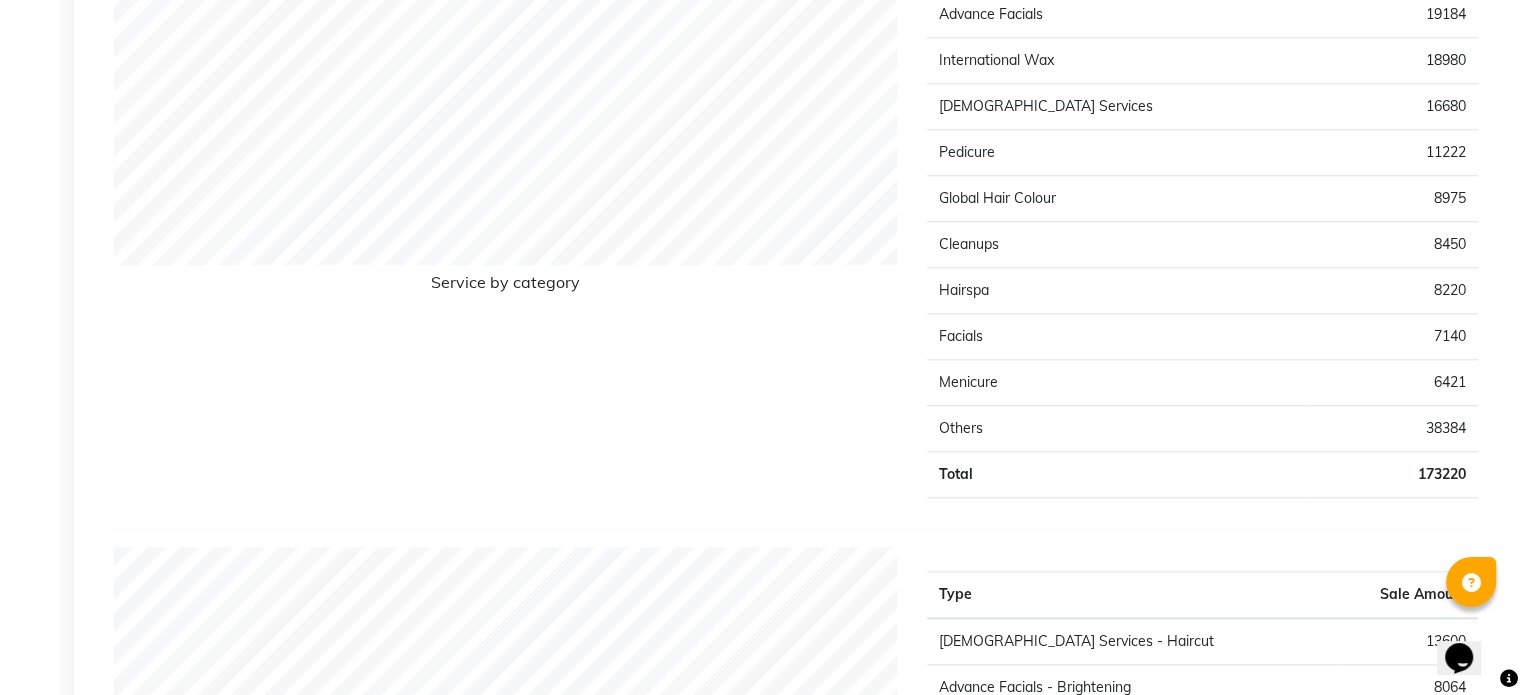 scroll, scrollTop: 2024, scrollLeft: 0, axis: vertical 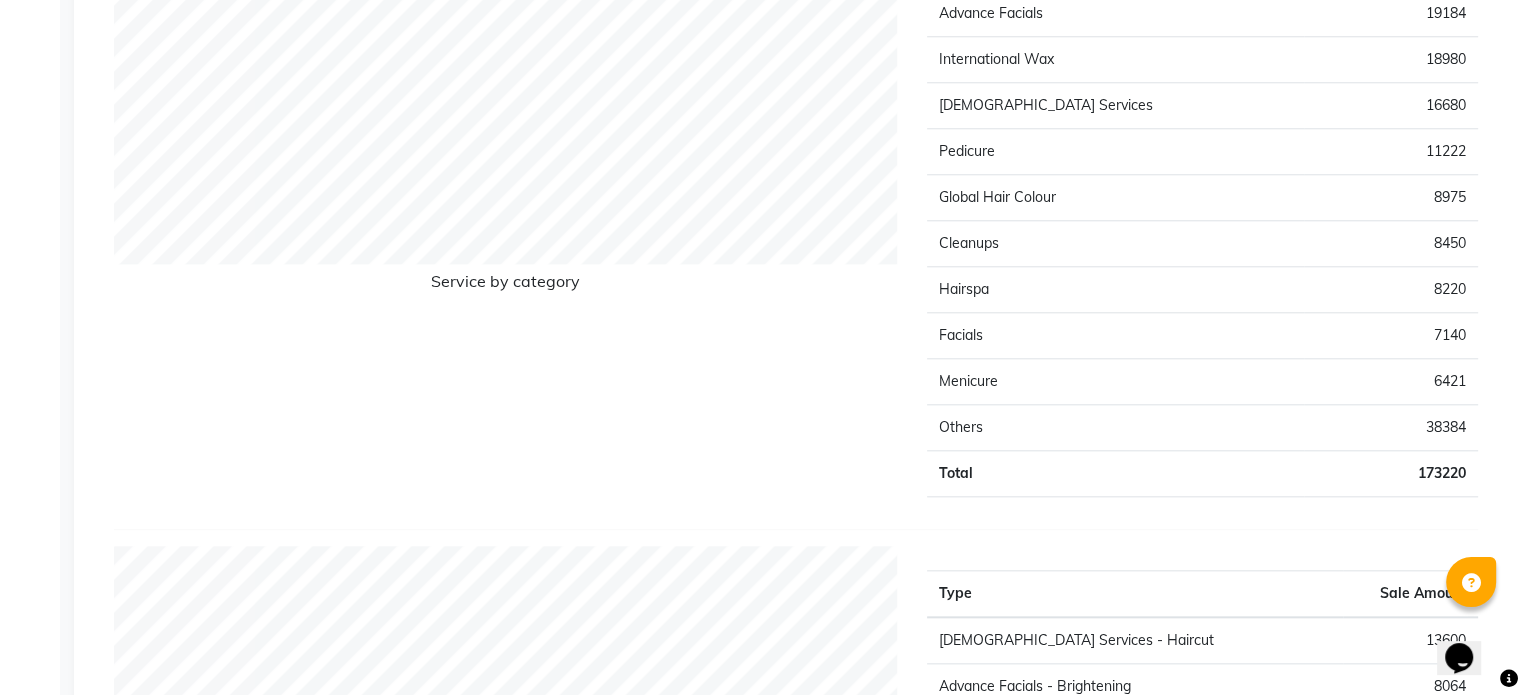 click on "Type Sale Amount Female Services 29564 Advance Facials 19184 International Wax 18980 Male Services 16680 Pedicure 11222 Global Hair Colour 8975 Cleanups 8450 Hairspa 8220 Facials 7140 Menicure 6421 Others 38384 Total 173220" 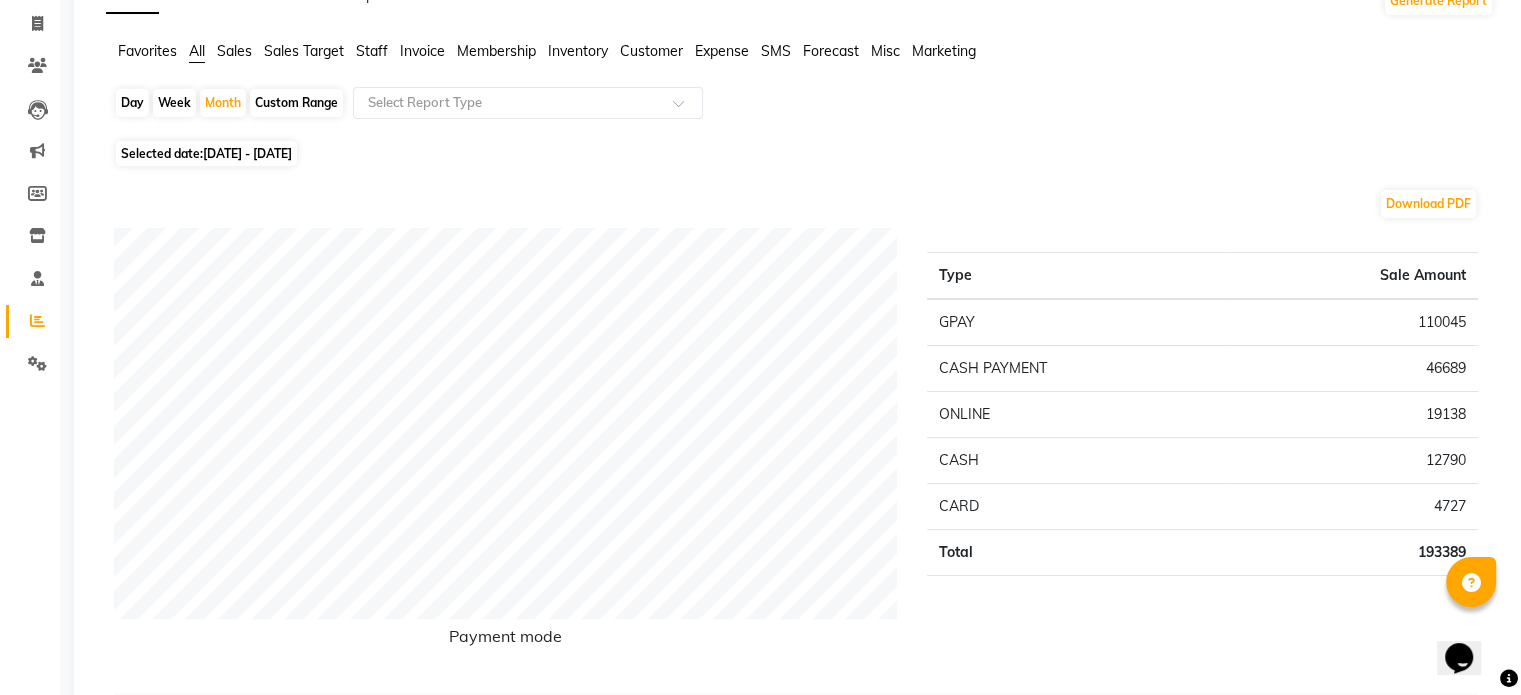 scroll, scrollTop: 120, scrollLeft: 0, axis: vertical 